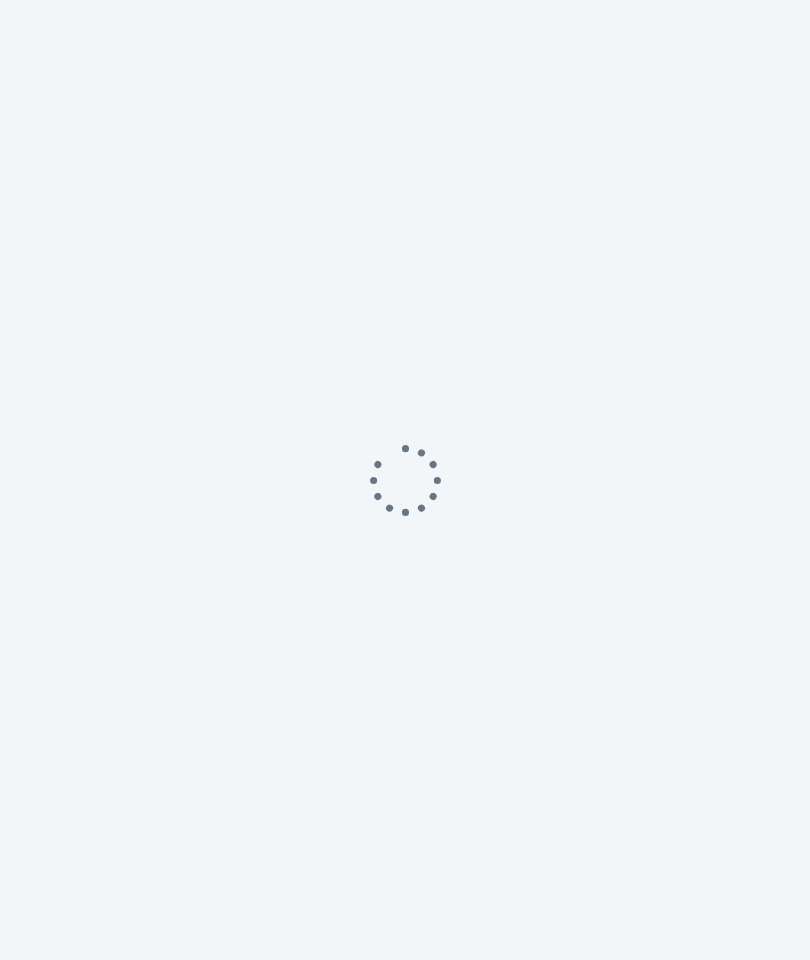 scroll, scrollTop: 0, scrollLeft: 0, axis: both 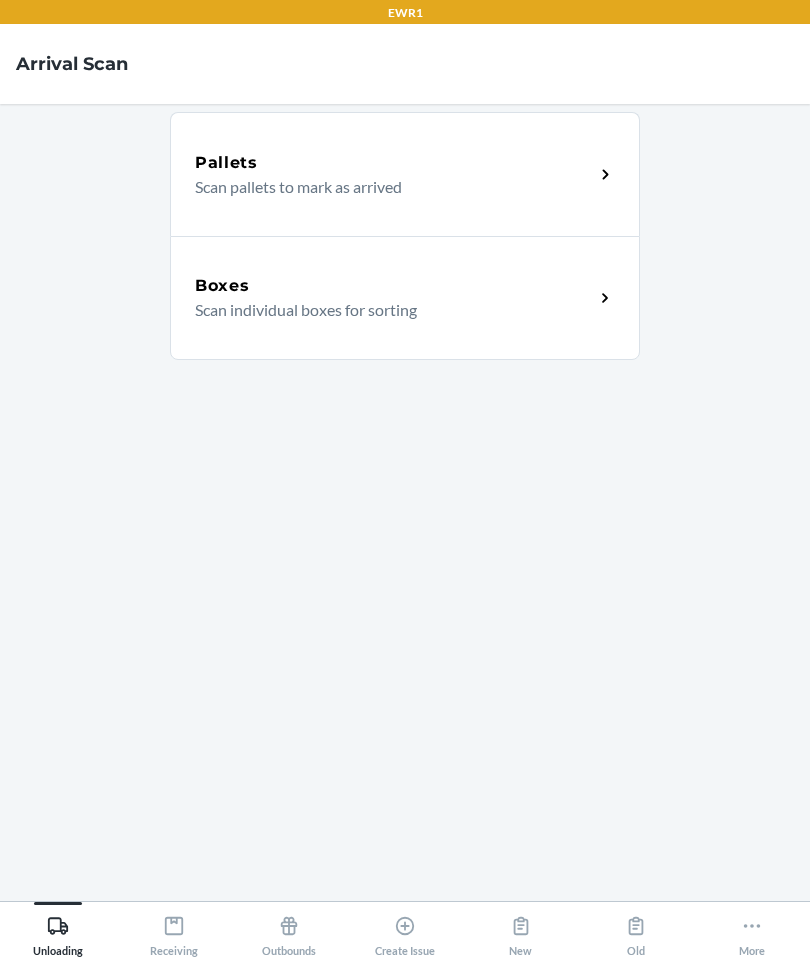 click on "Receiving" at bounding box center (174, 932) 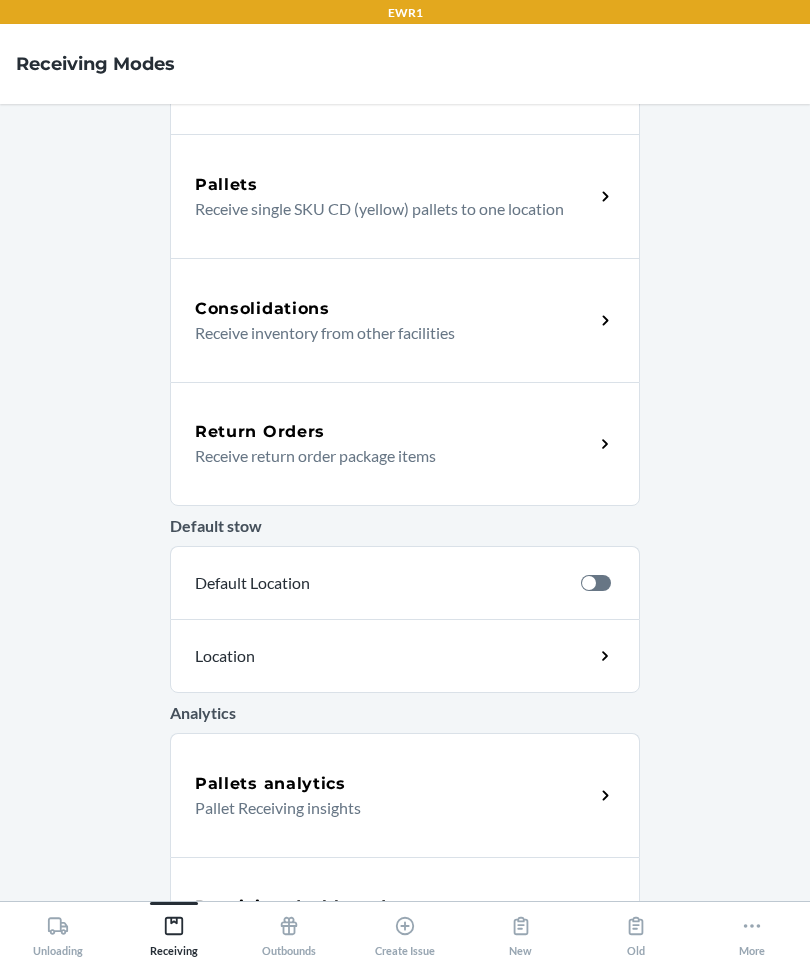 scroll, scrollTop: 354, scrollLeft: 0, axis: vertical 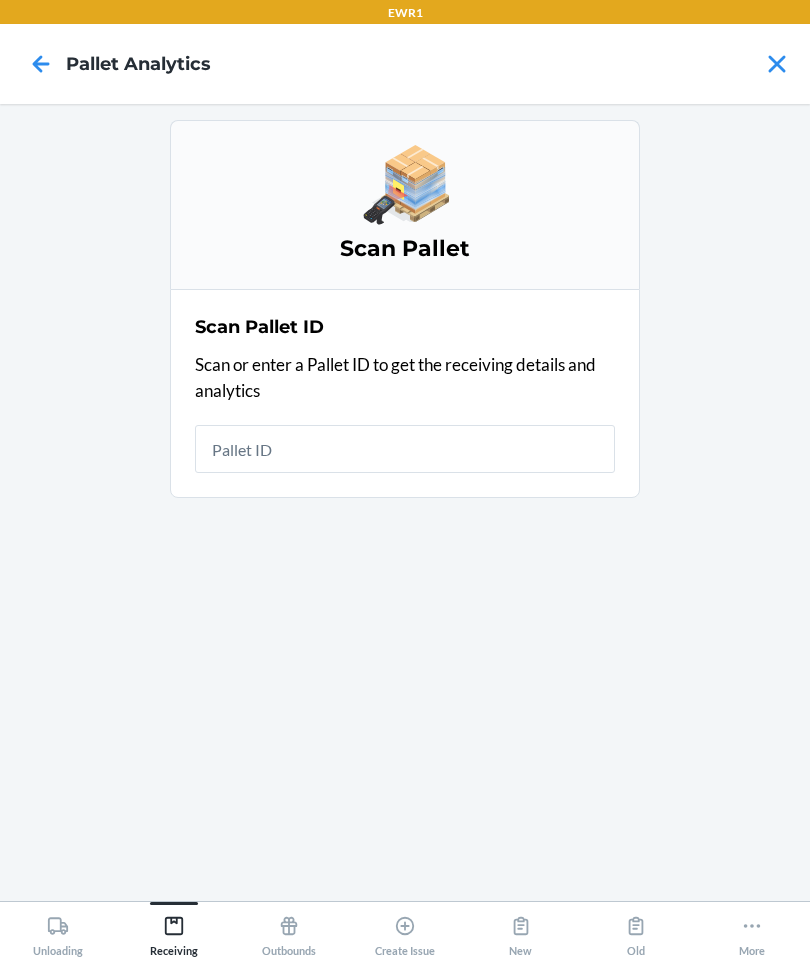 click at bounding box center [405, 449] 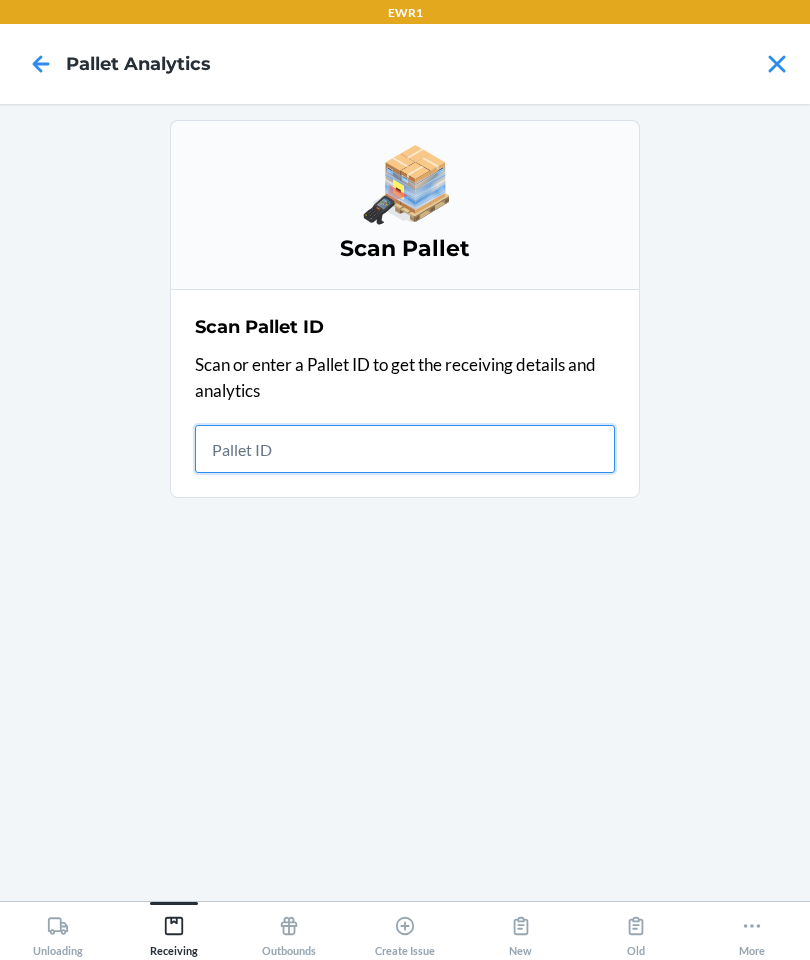click at bounding box center [405, 449] 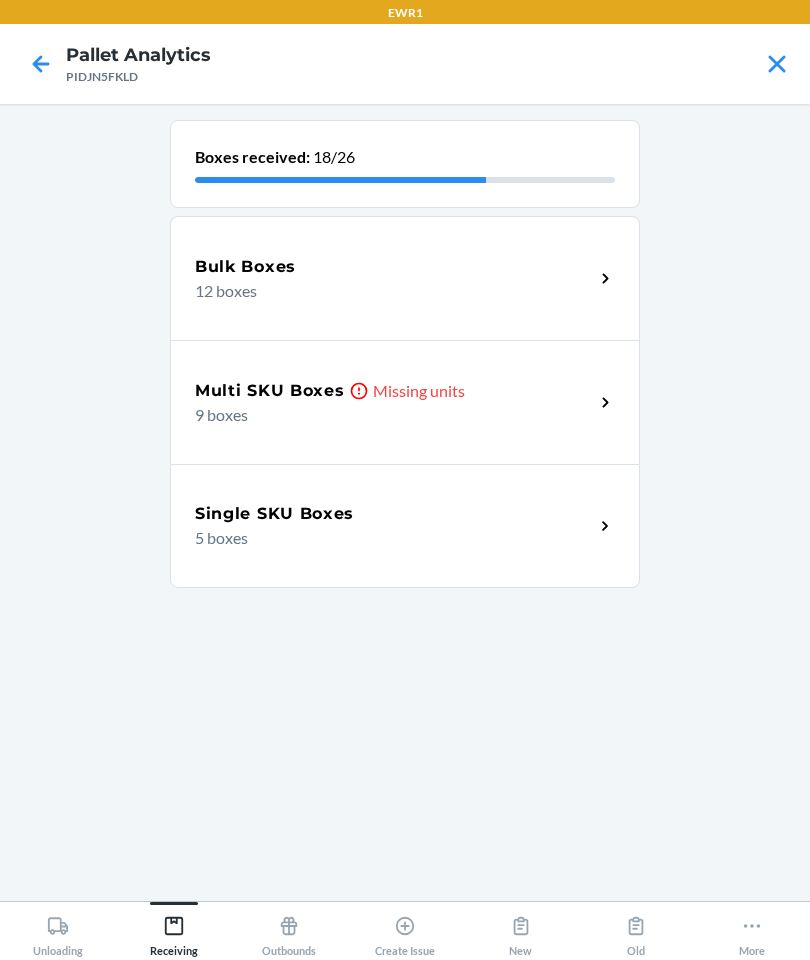 click on "9 boxes" at bounding box center [386, 415] 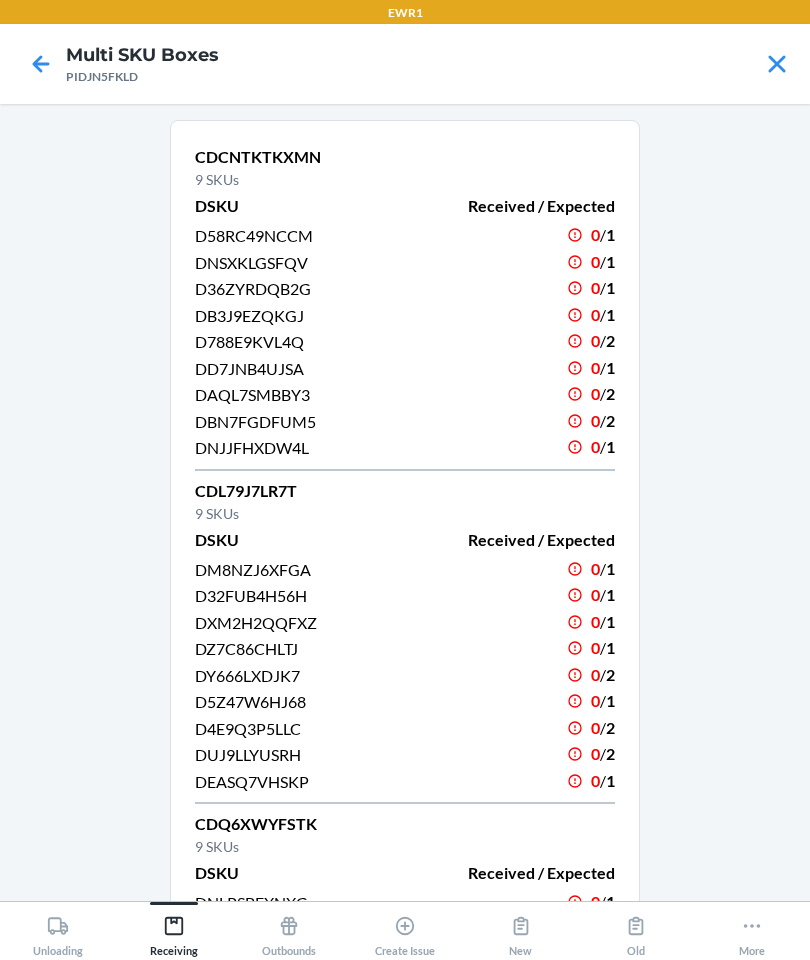 scroll, scrollTop: 0, scrollLeft: 0, axis: both 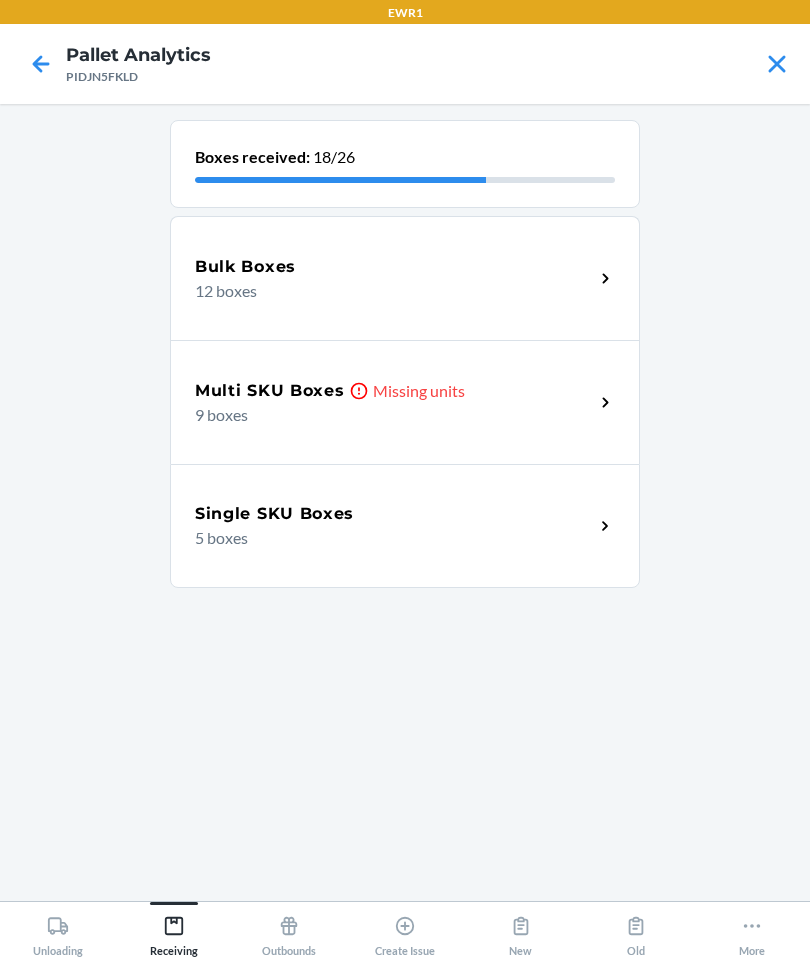 click on "Multi SKU Boxes" at bounding box center [270, 391] 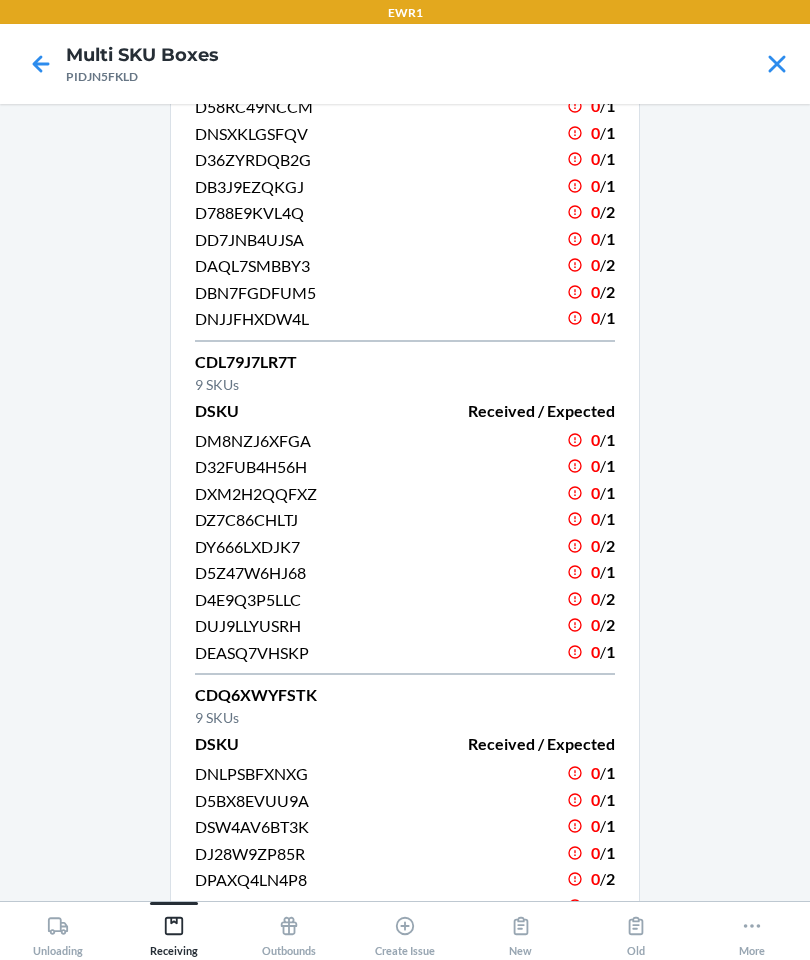 scroll, scrollTop: 127, scrollLeft: 0, axis: vertical 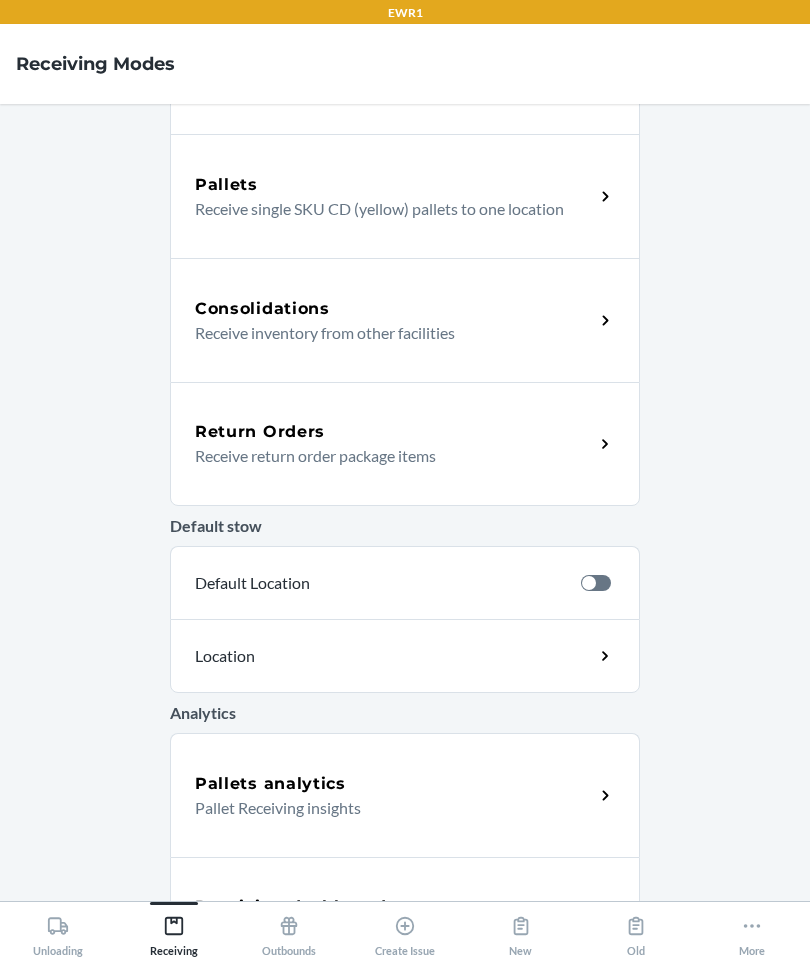 click on "Pallet Receiving insights" at bounding box center [386, 808] 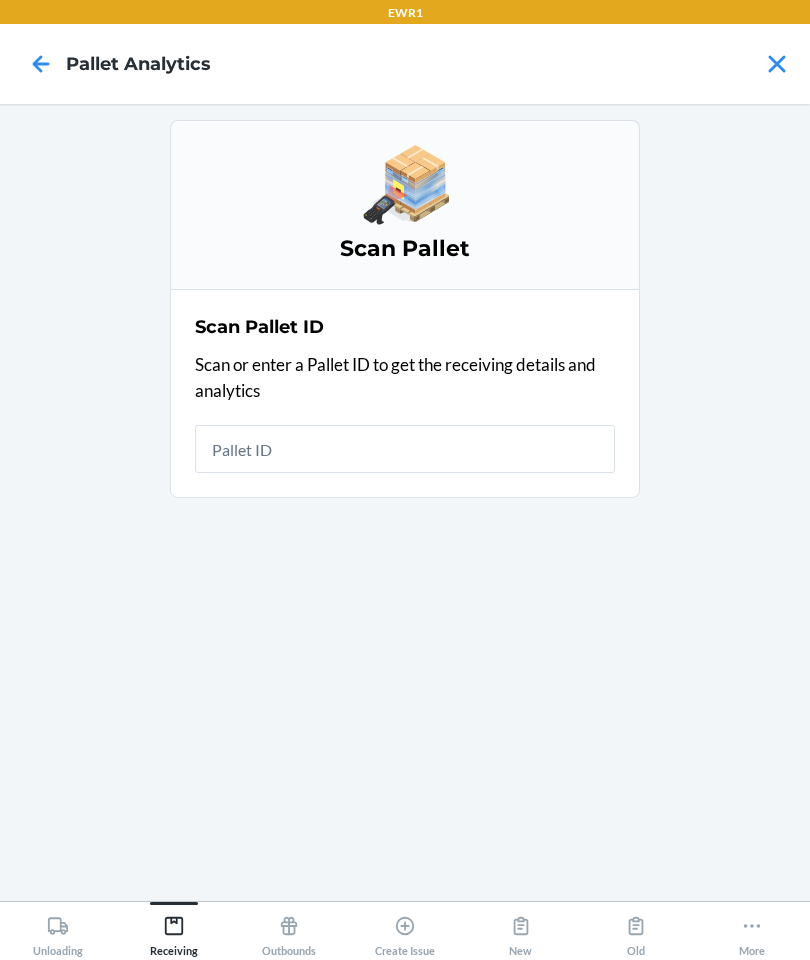 click at bounding box center [405, 449] 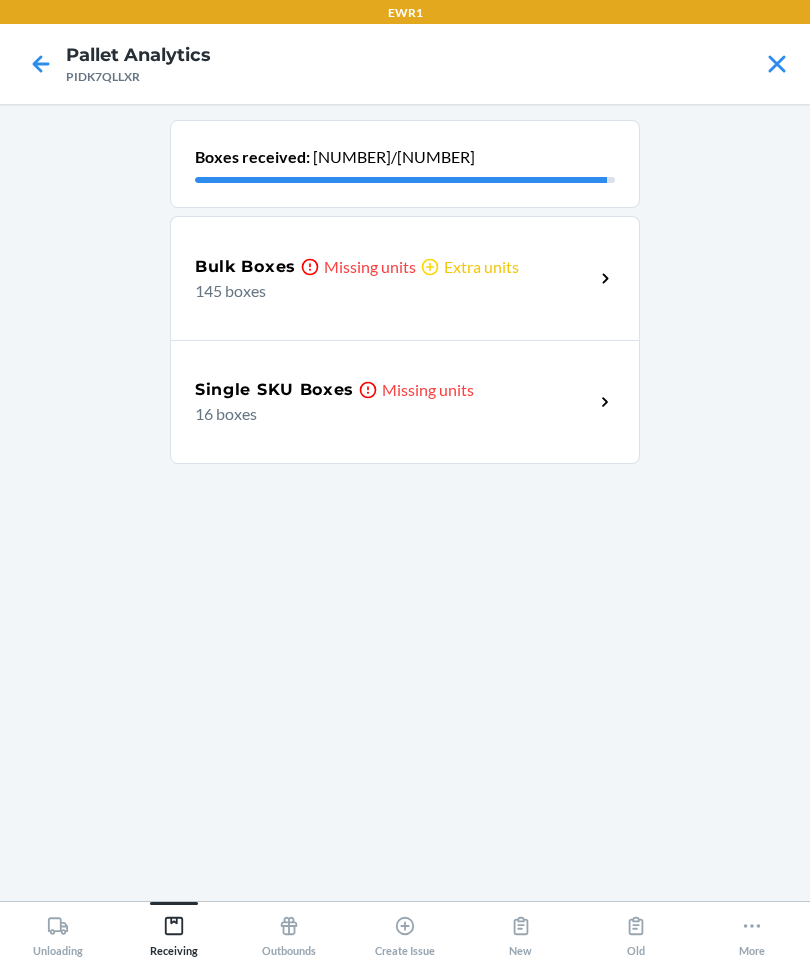 click on "16 boxes" at bounding box center (386, 414) 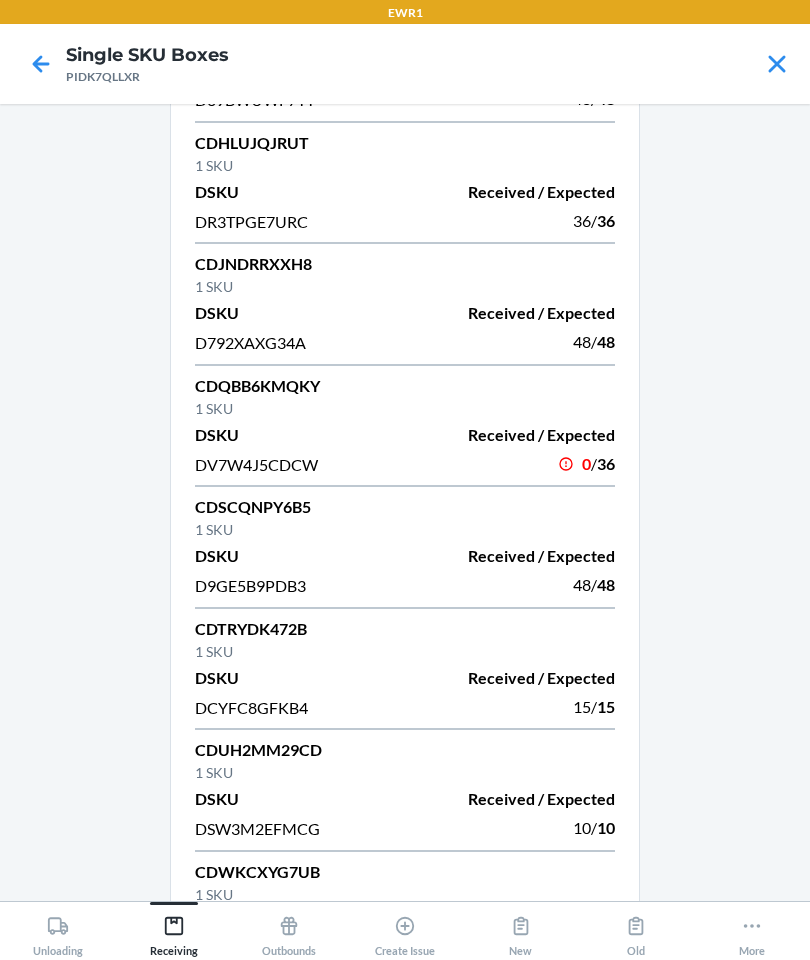 scroll, scrollTop: 1107, scrollLeft: 0, axis: vertical 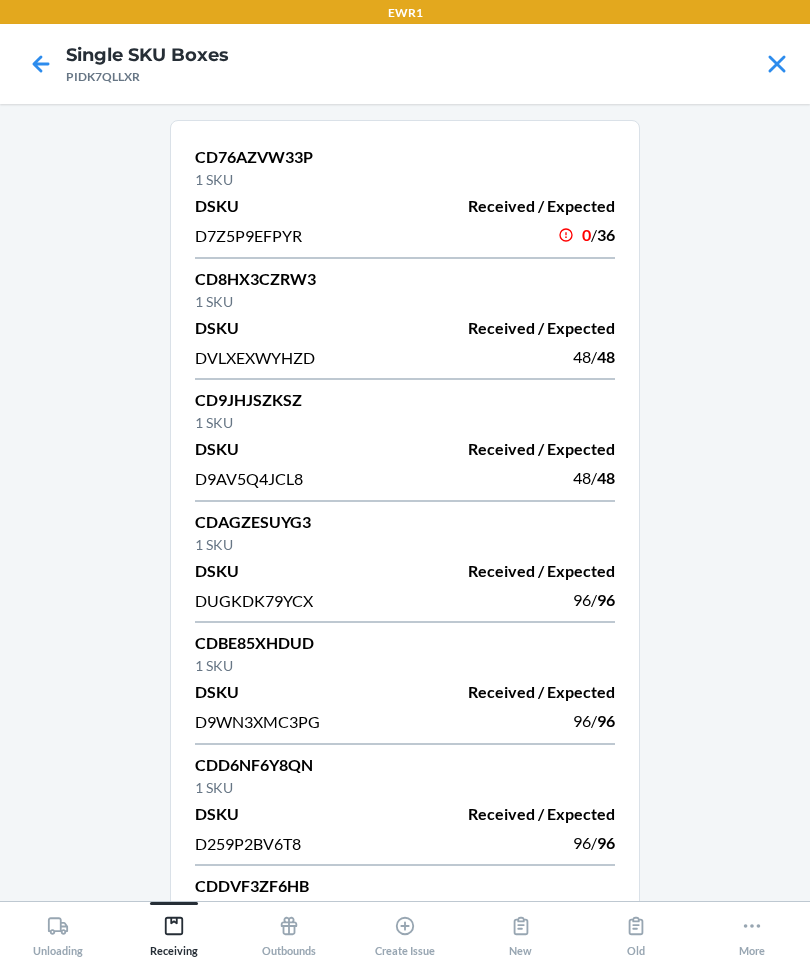 click on "Create Issue" at bounding box center (405, 929) 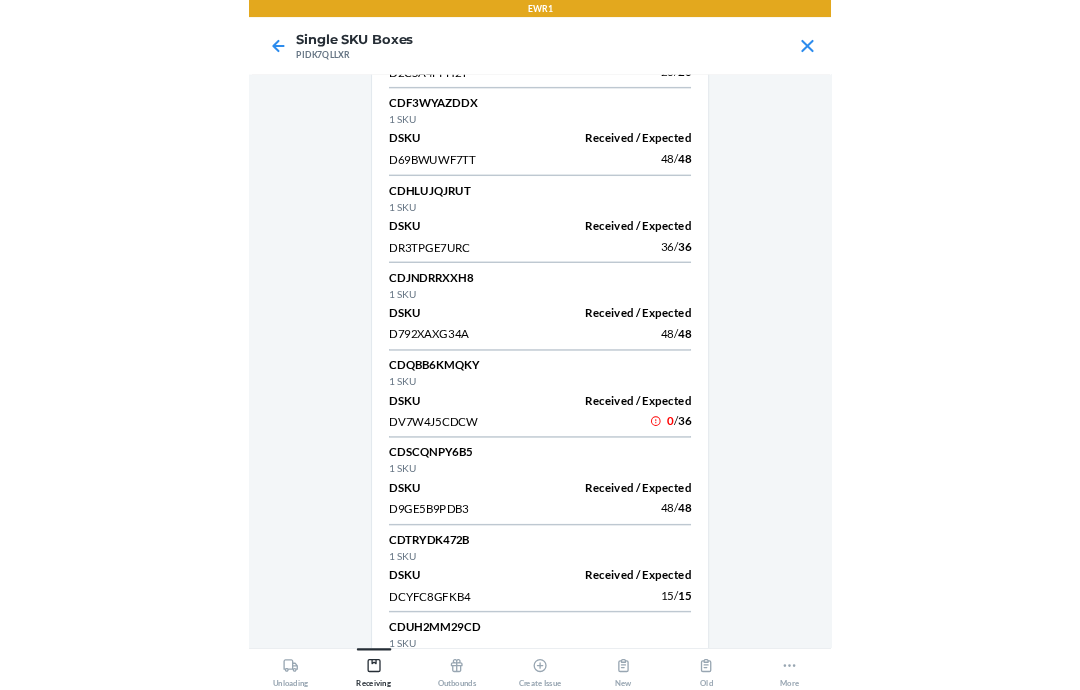 scroll, scrollTop: 982, scrollLeft: 0, axis: vertical 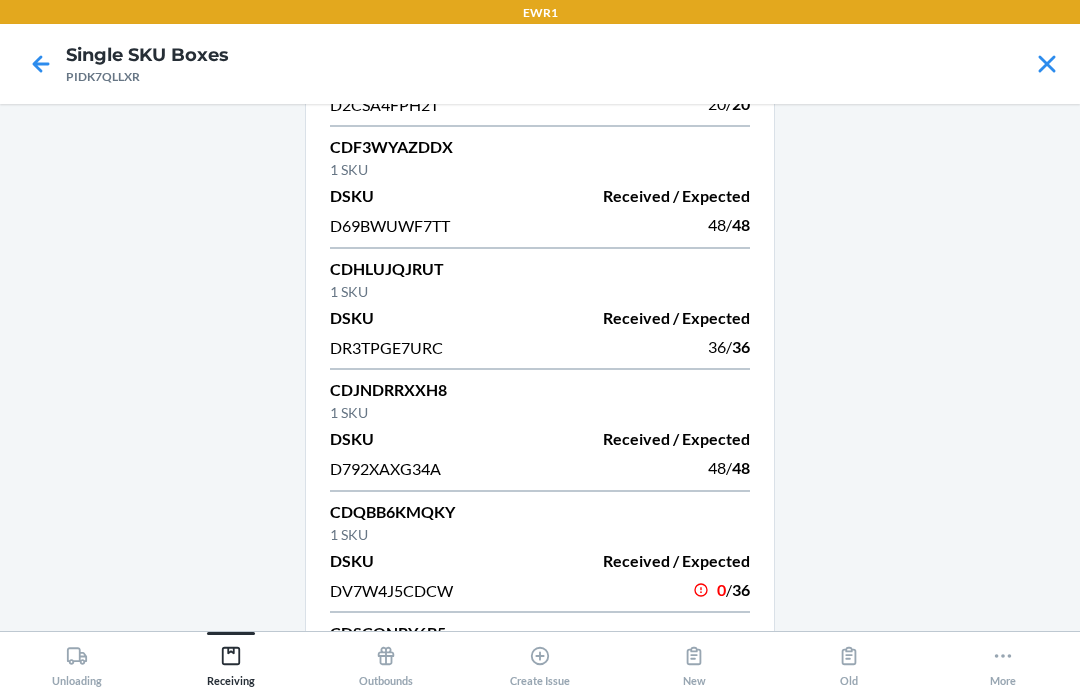 click 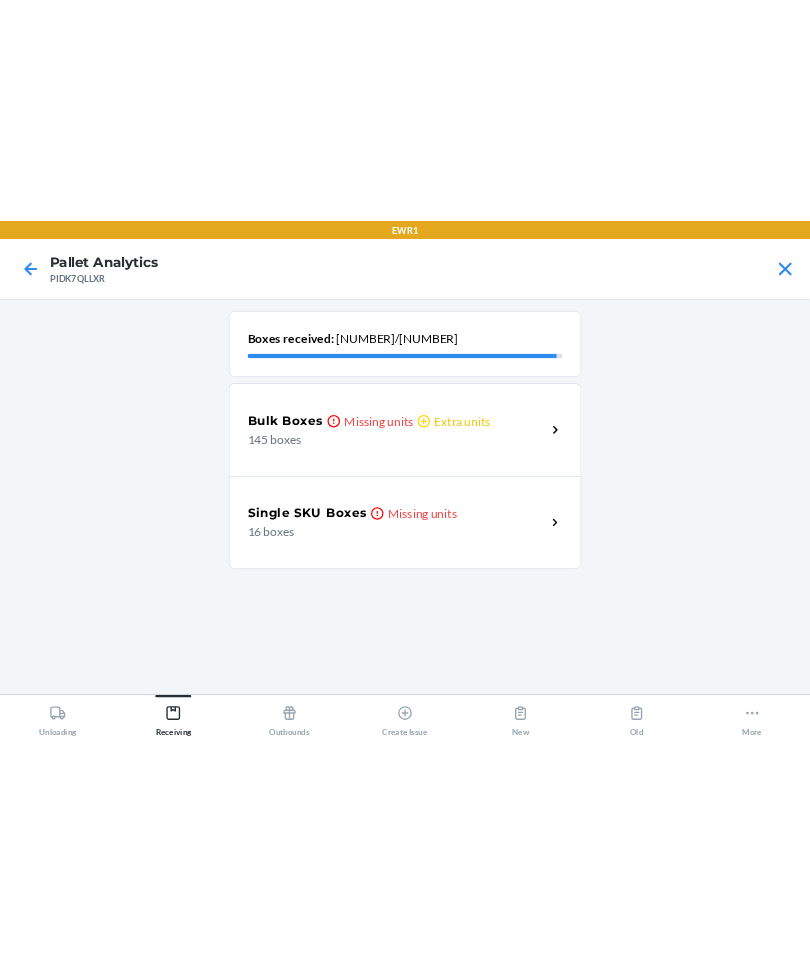 scroll, scrollTop: 0, scrollLeft: 0, axis: both 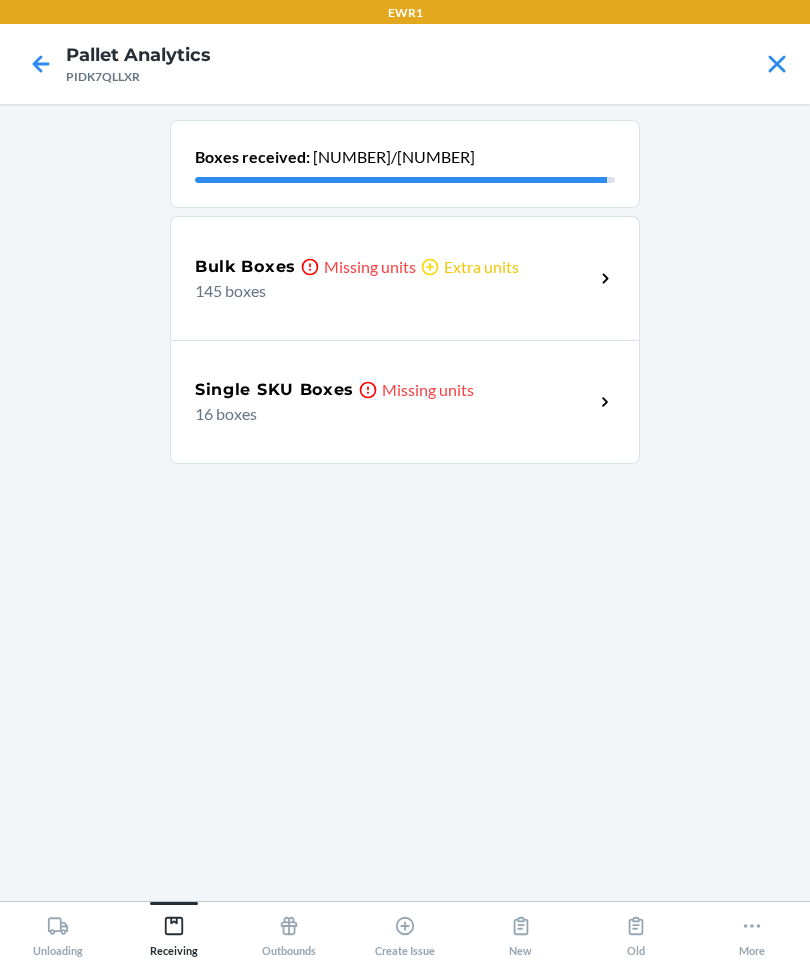 click on "16 boxes" at bounding box center (386, 414) 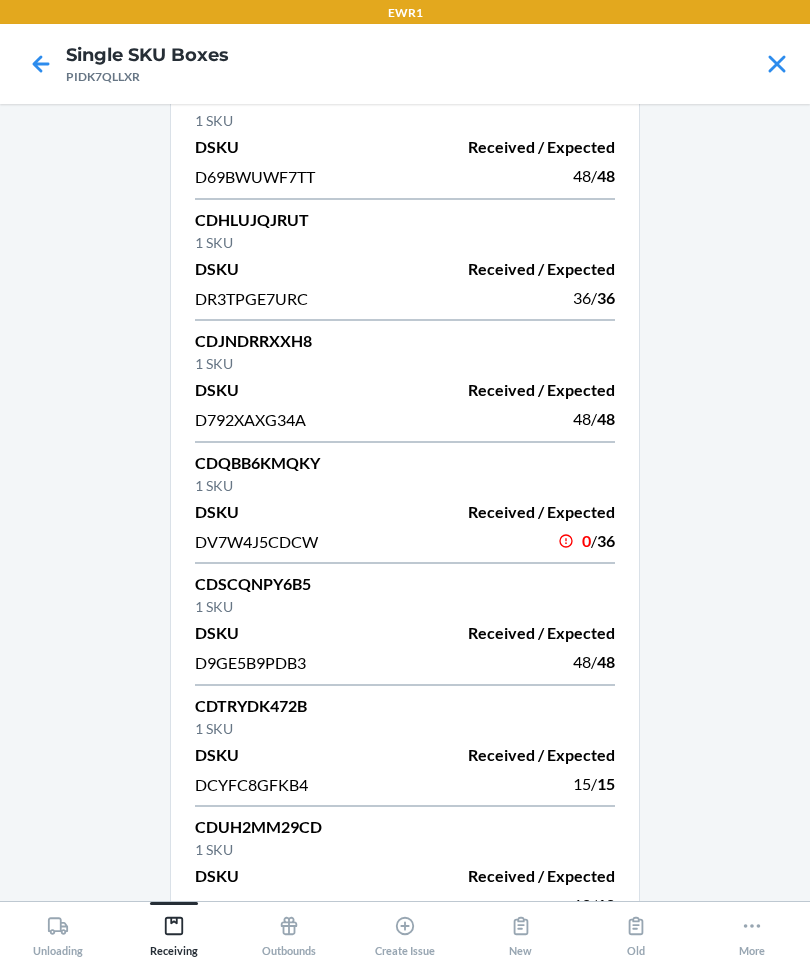 scroll, scrollTop: 1045, scrollLeft: 0, axis: vertical 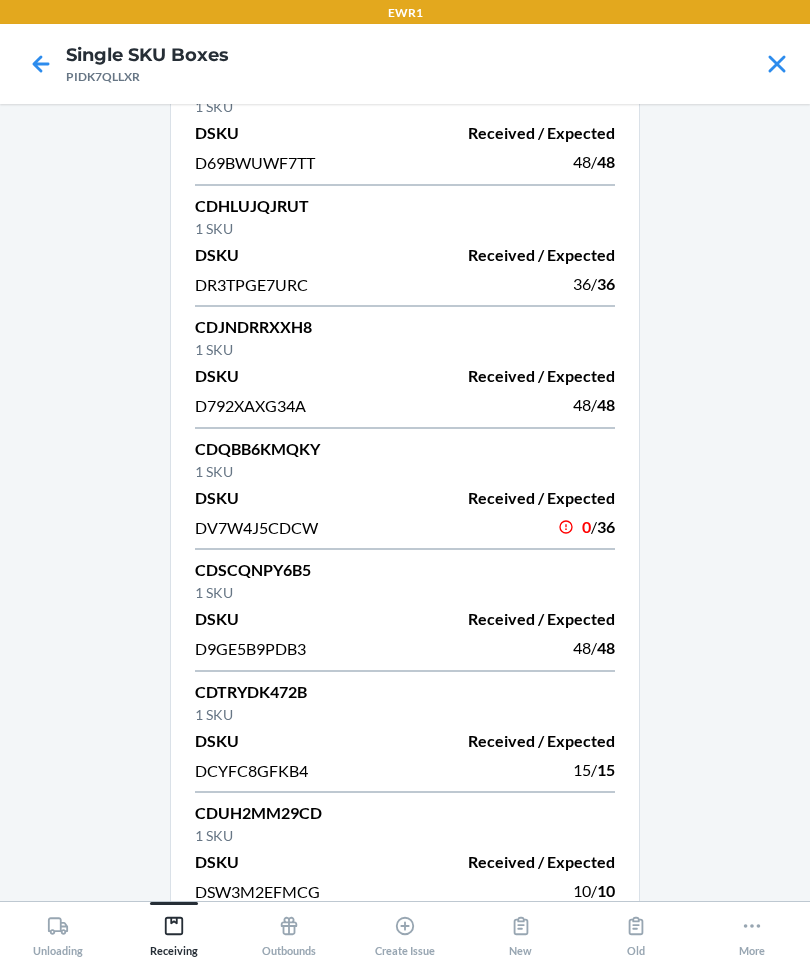 click 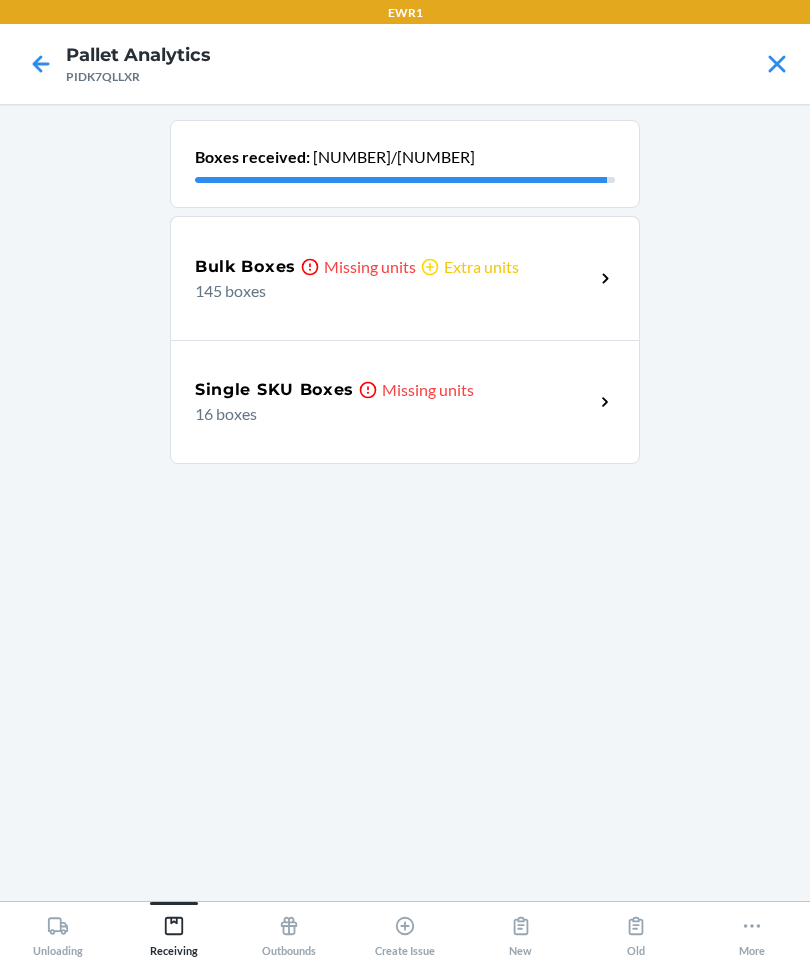 click on "145 boxes" at bounding box center (386, 291) 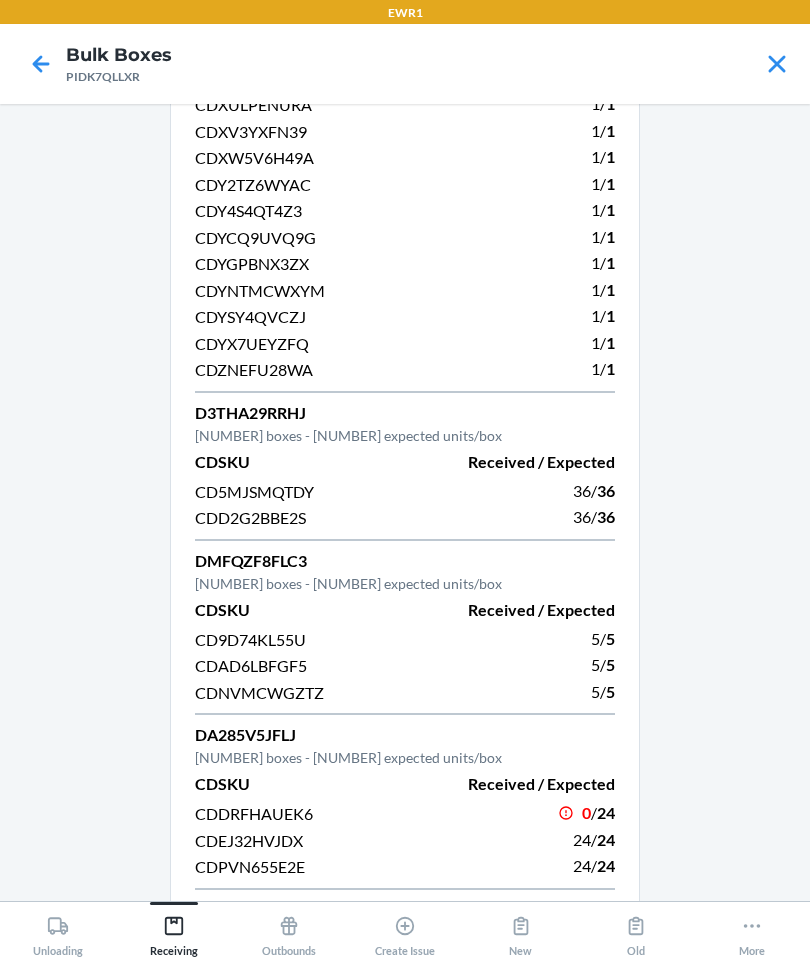 scroll, scrollTop: 3416, scrollLeft: 0, axis: vertical 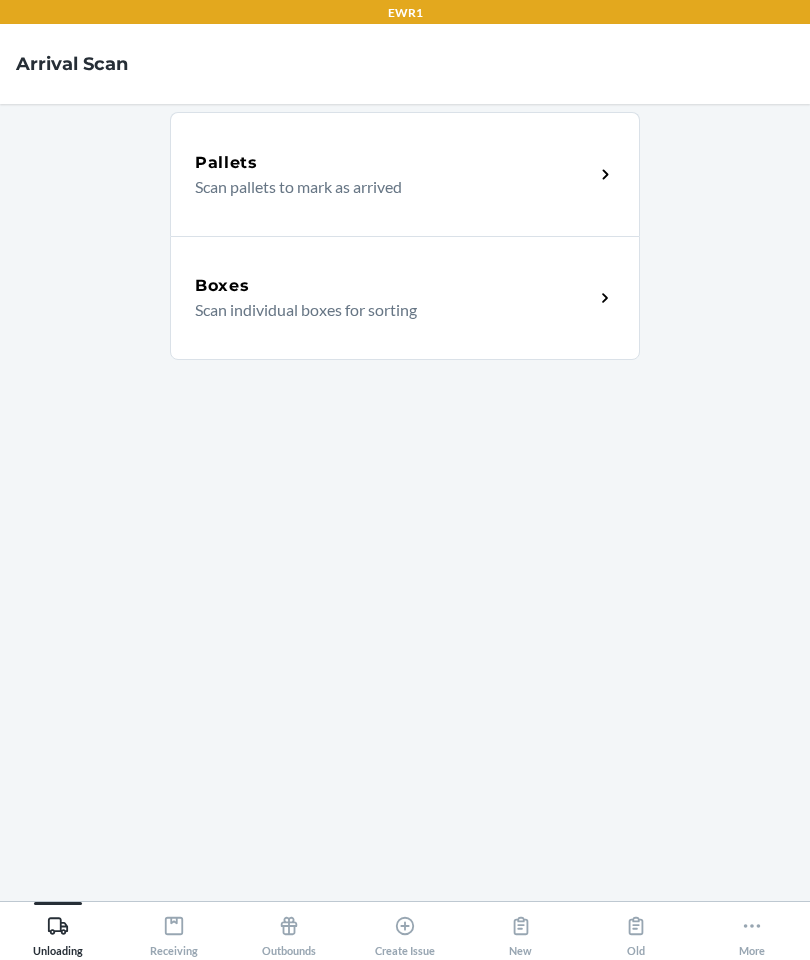 click on "Receiving" at bounding box center [174, 932] 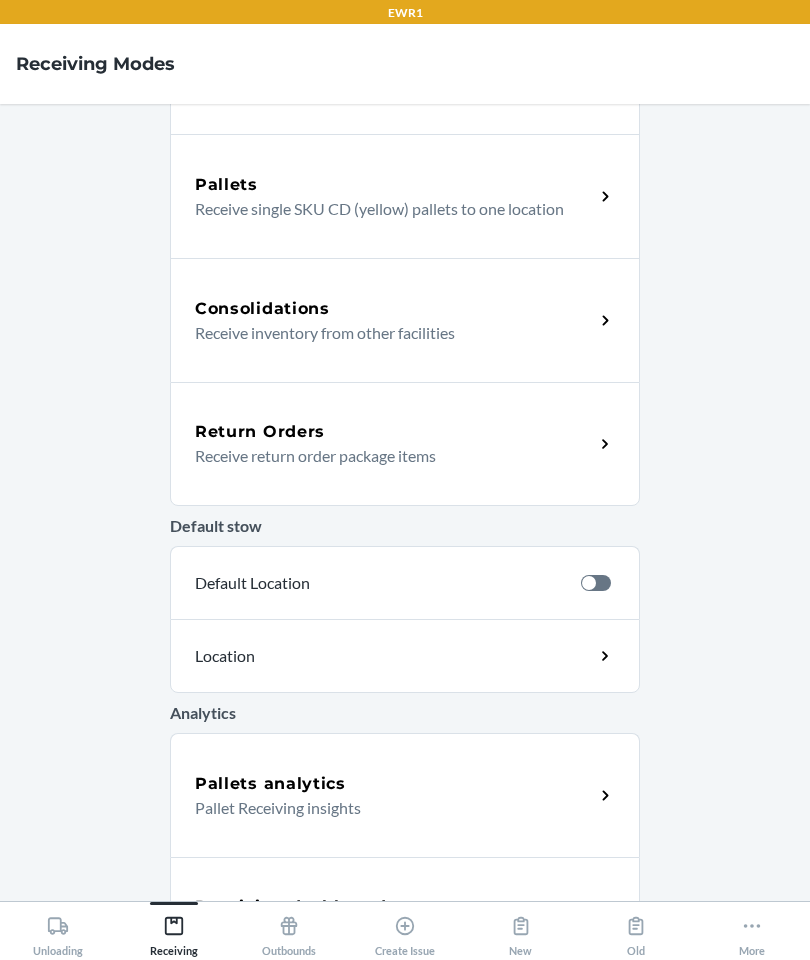 scroll, scrollTop: 354, scrollLeft: 0, axis: vertical 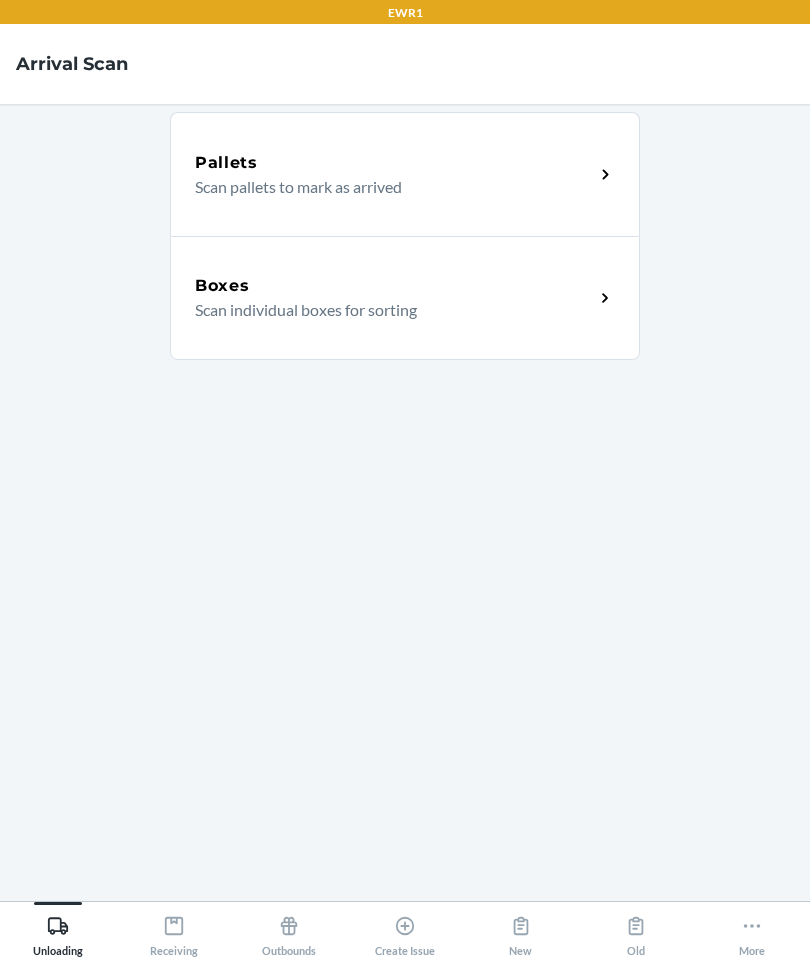 click on "Receiving" at bounding box center [174, 932] 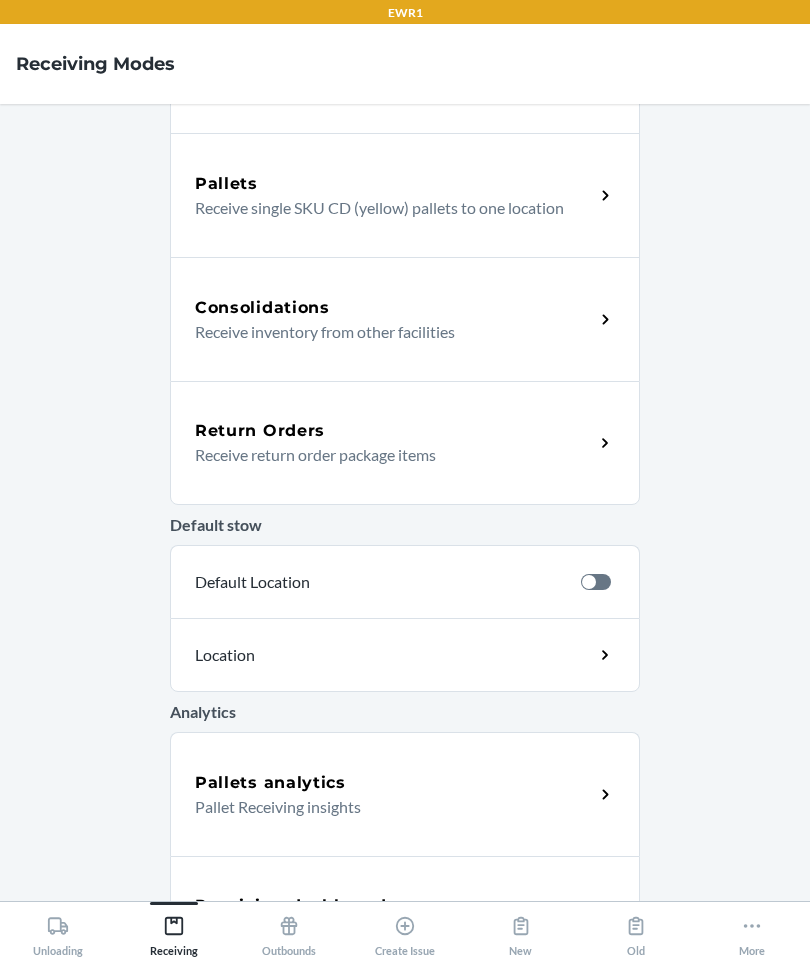 scroll, scrollTop: 354, scrollLeft: 0, axis: vertical 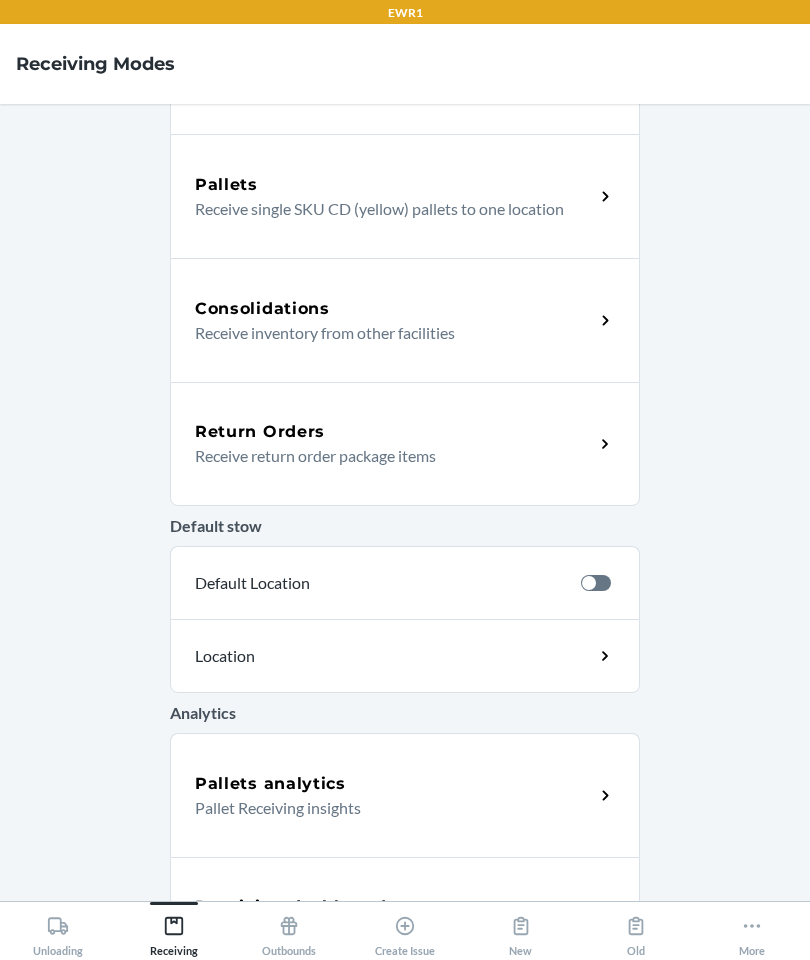 click on "Receiving dashboard" at bounding box center (290, 907) 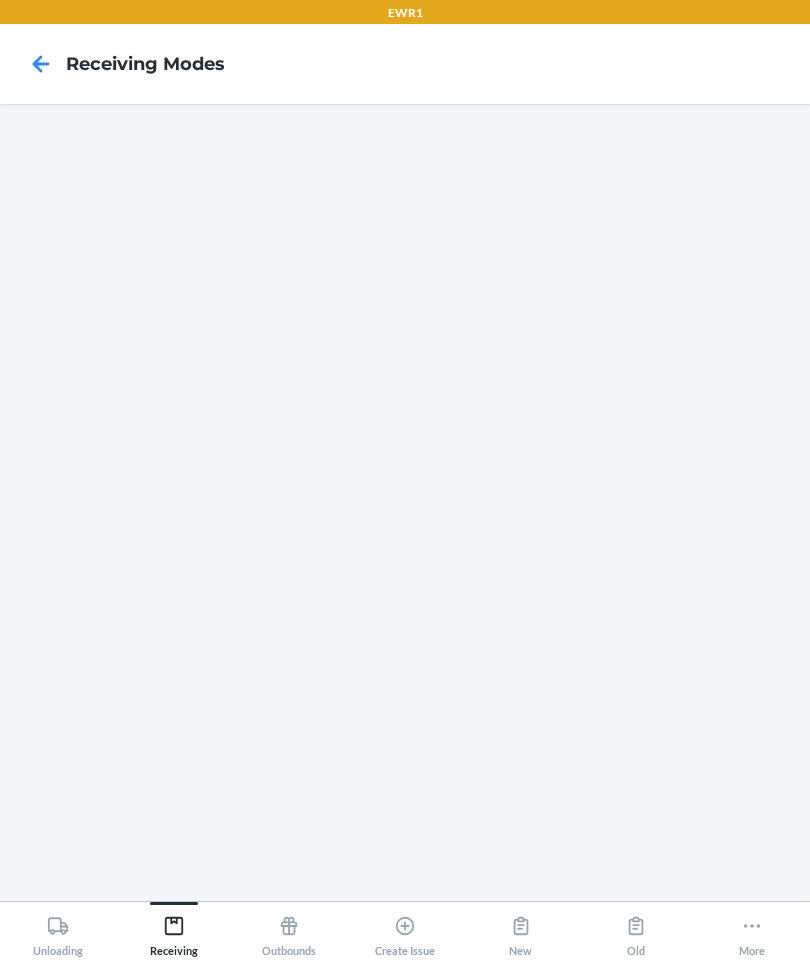 scroll, scrollTop: 0, scrollLeft: 0, axis: both 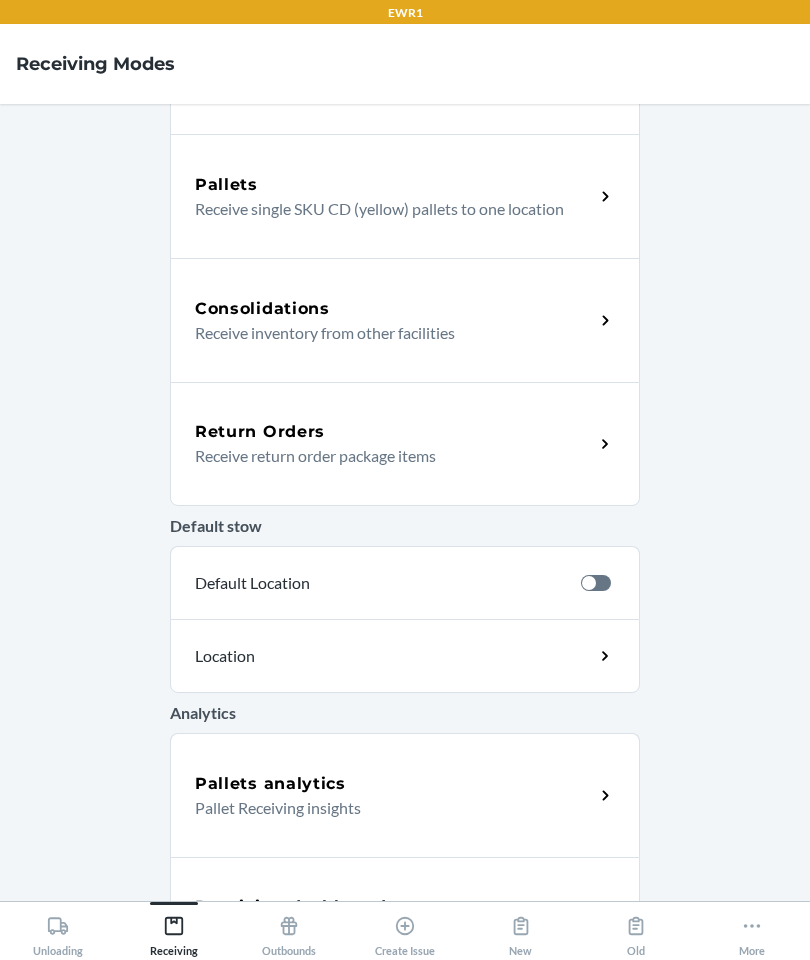 click on "Pallets analytics" at bounding box center (394, 784) 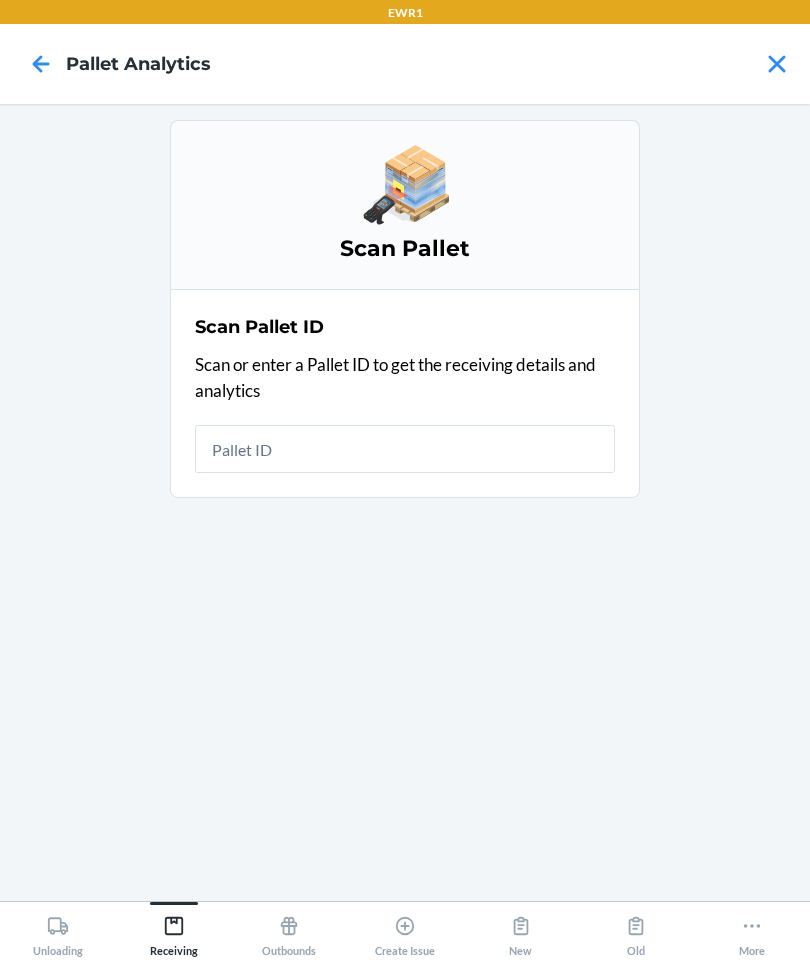 scroll, scrollTop: 0, scrollLeft: 0, axis: both 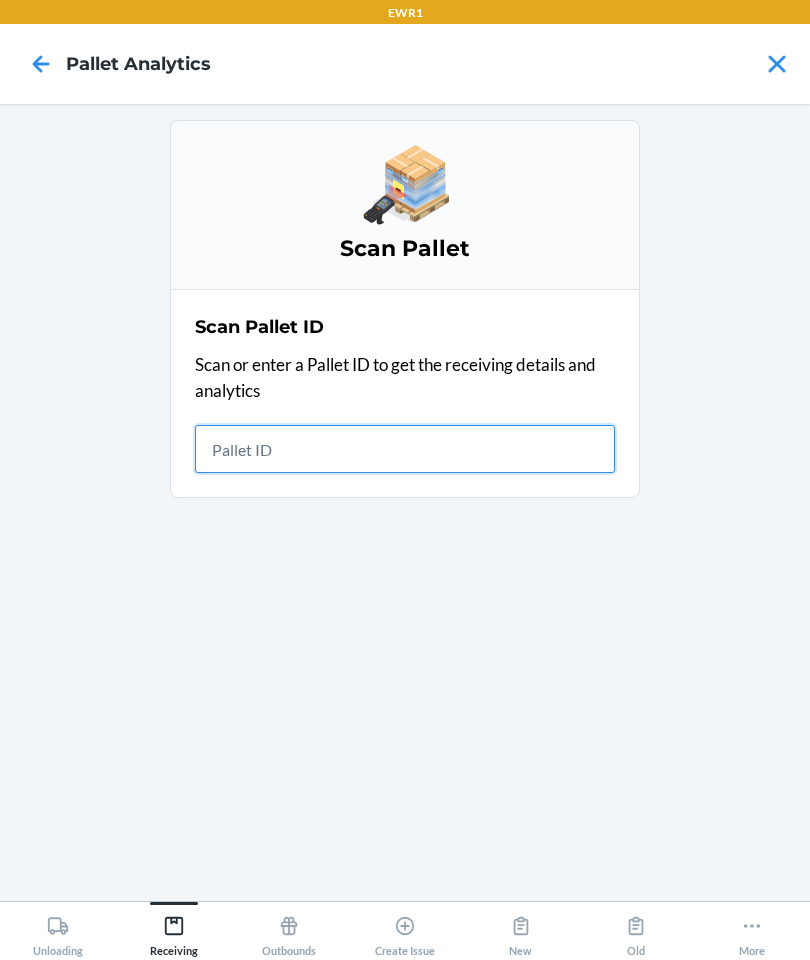 click at bounding box center [405, 449] 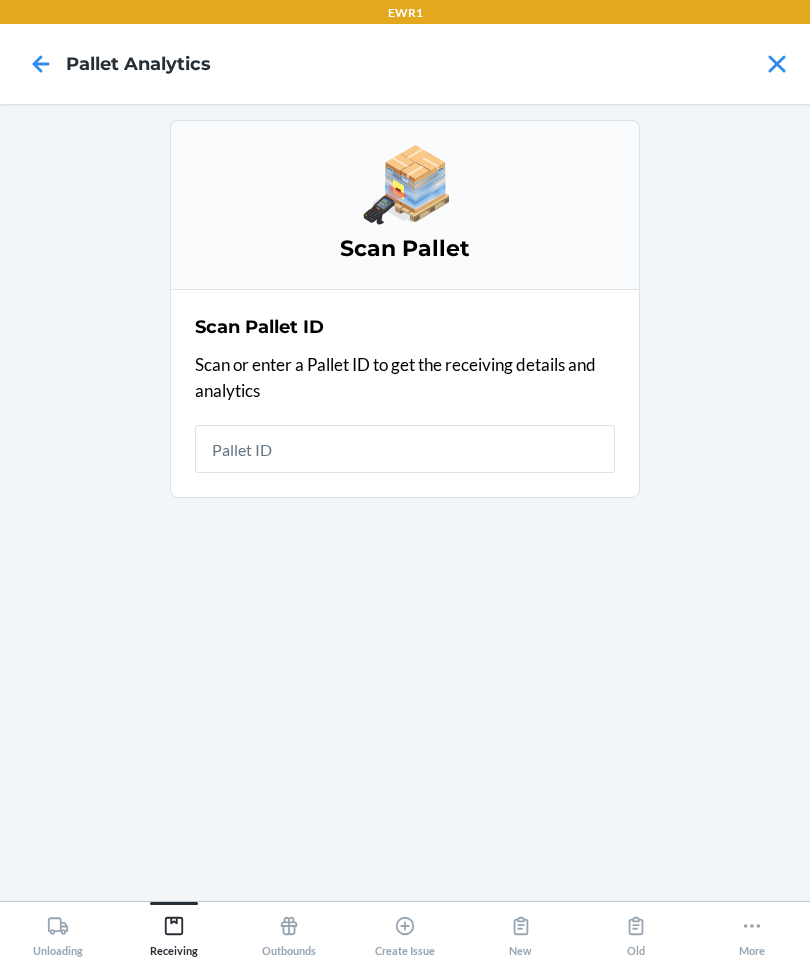 click on "Scan Pallet ID Scan or enter a Pallet ID to get the receiving details and analytics" at bounding box center (405, 393) 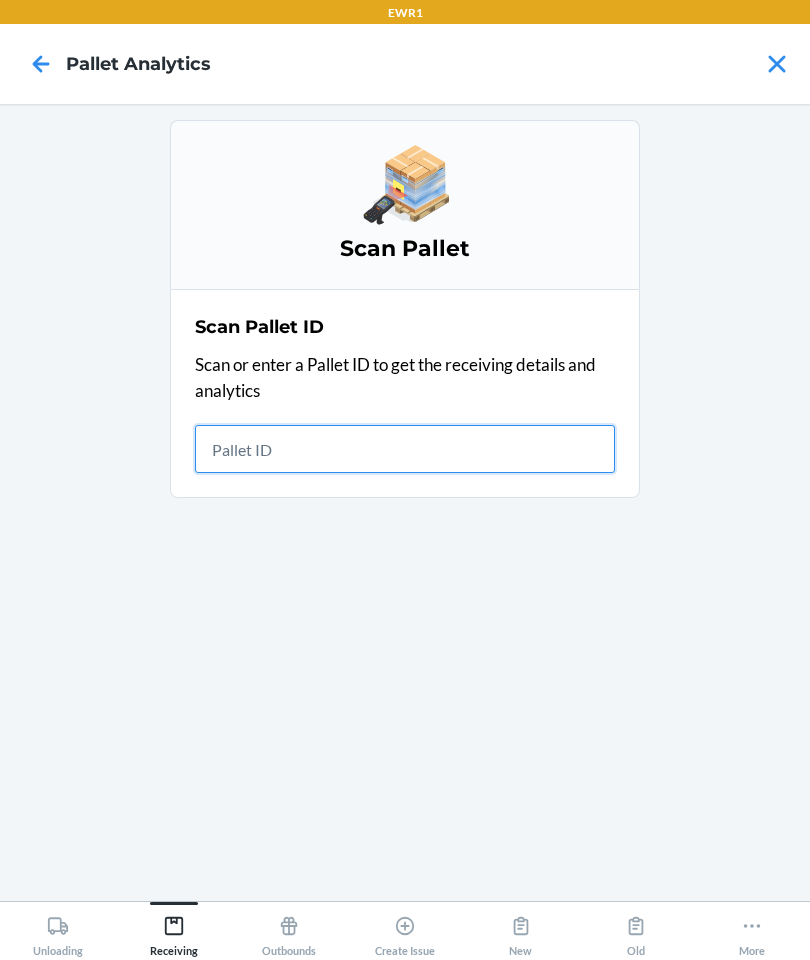 click at bounding box center [405, 449] 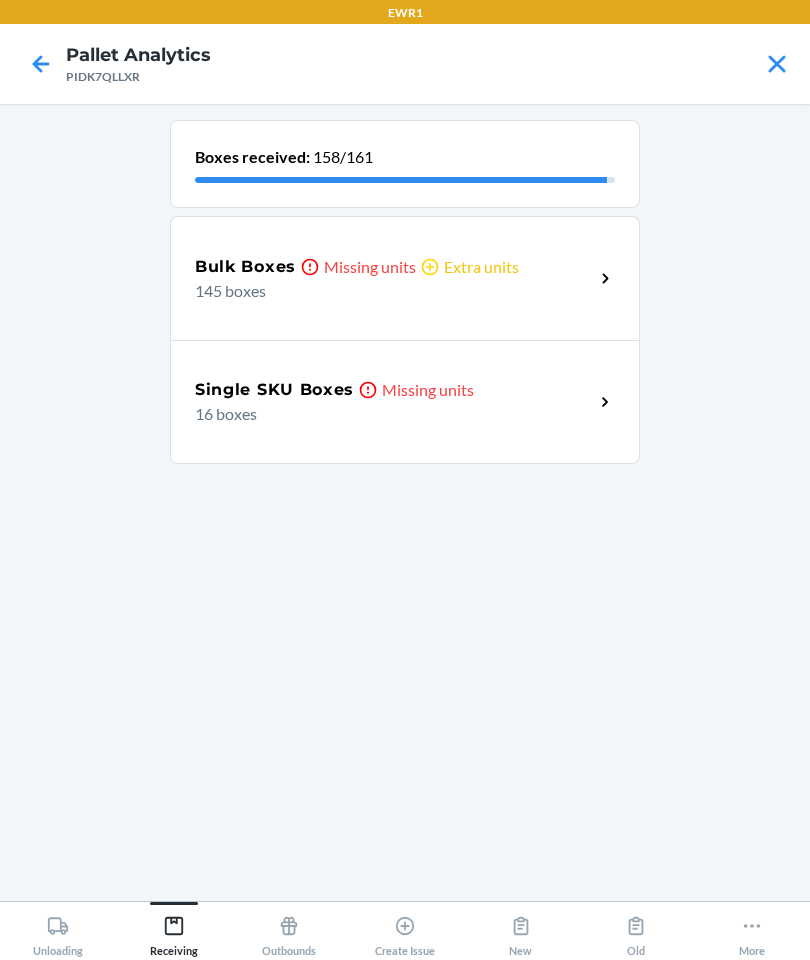 click on "145 boxes" at bounding box center [386, 291] 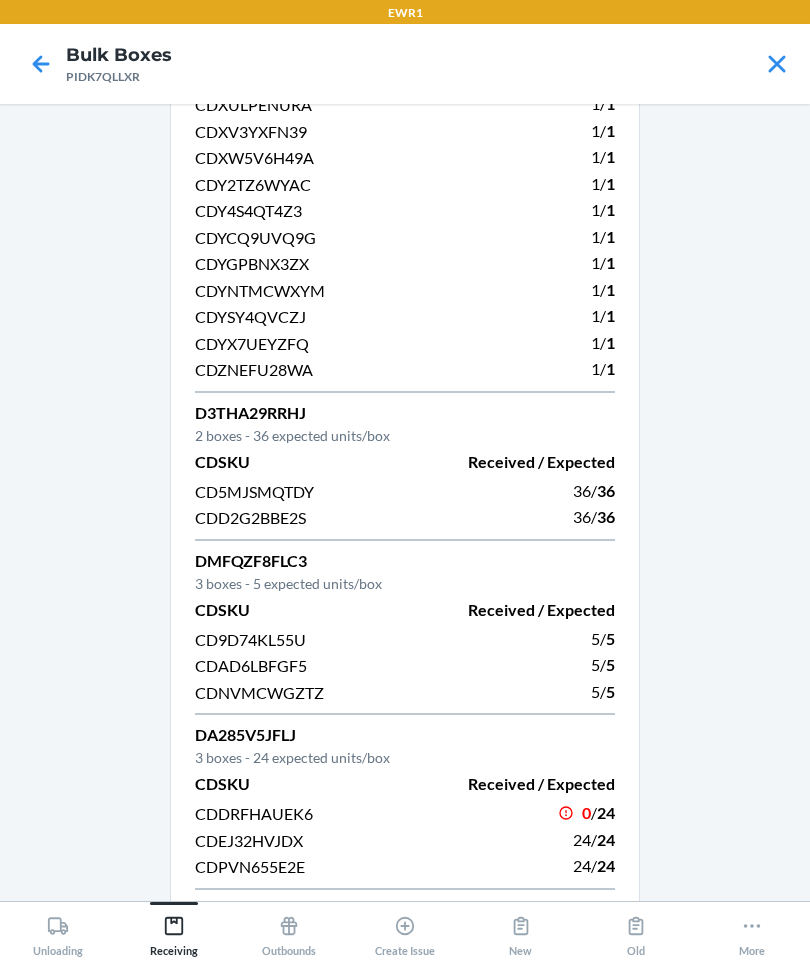 scroll, scrollTop: 3416, scrollLeft: 0, axis: vertical 